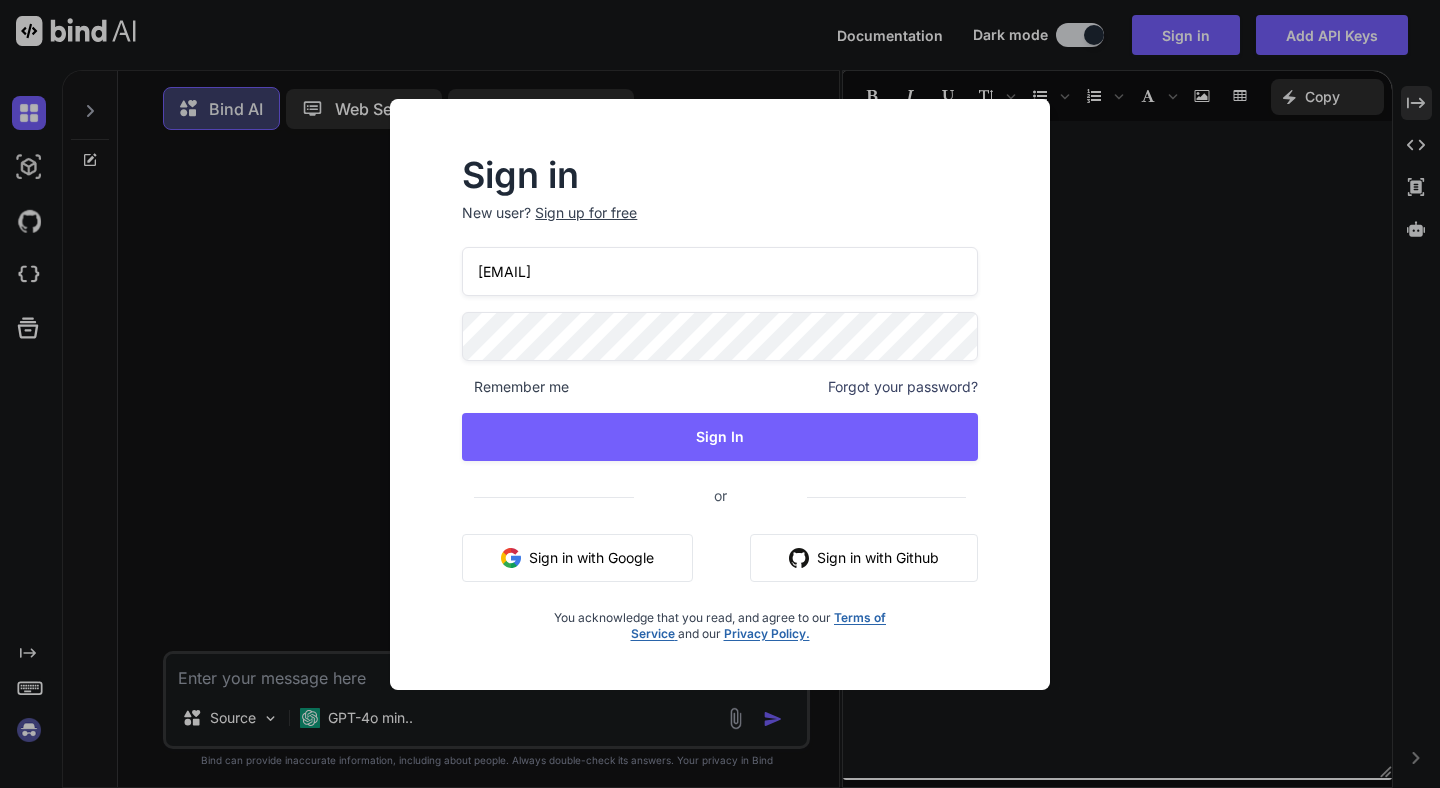 scroll, scrollTop: 0, scrollLeft: 0, axis: both 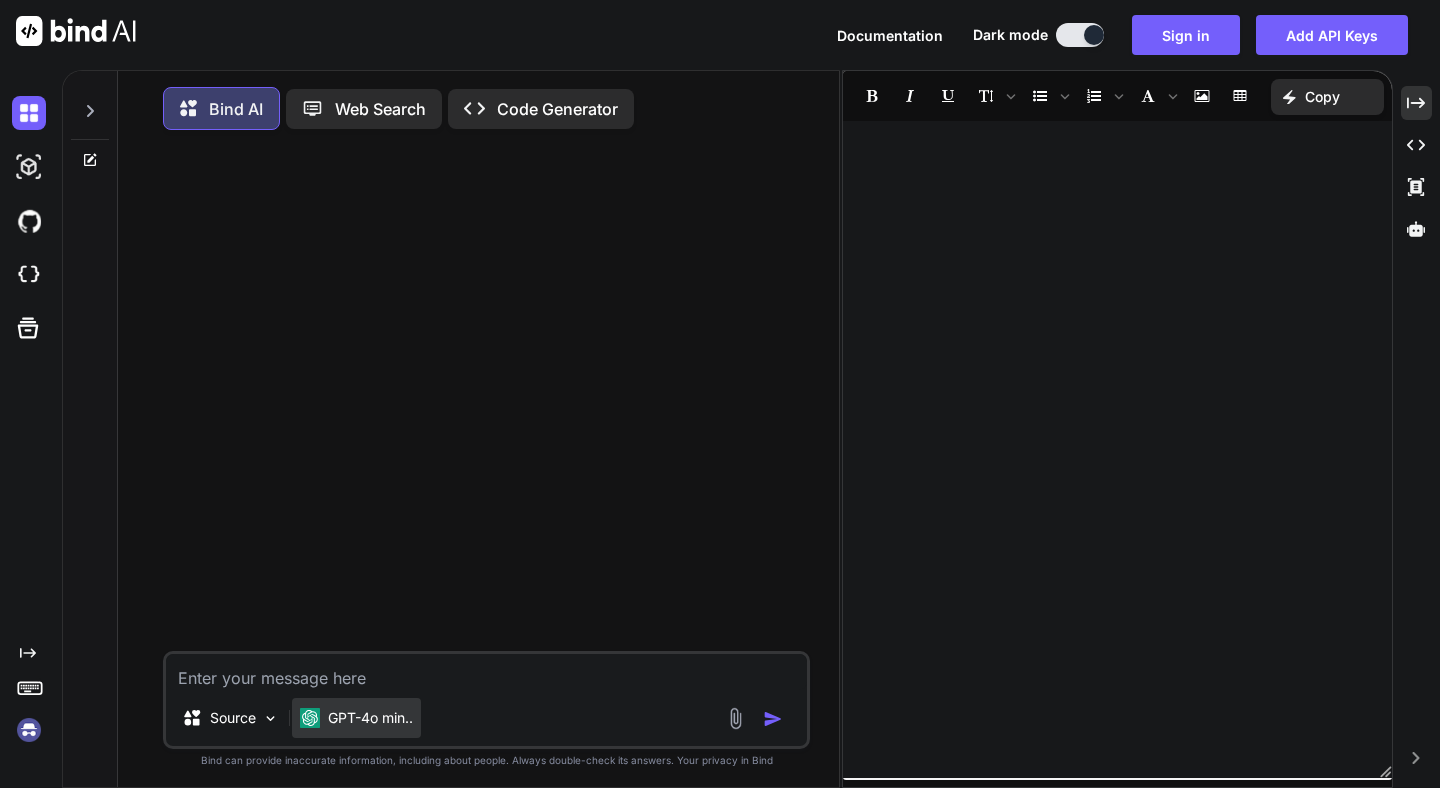 click on "GPT-4o min.." at bounding box center [356, 718] 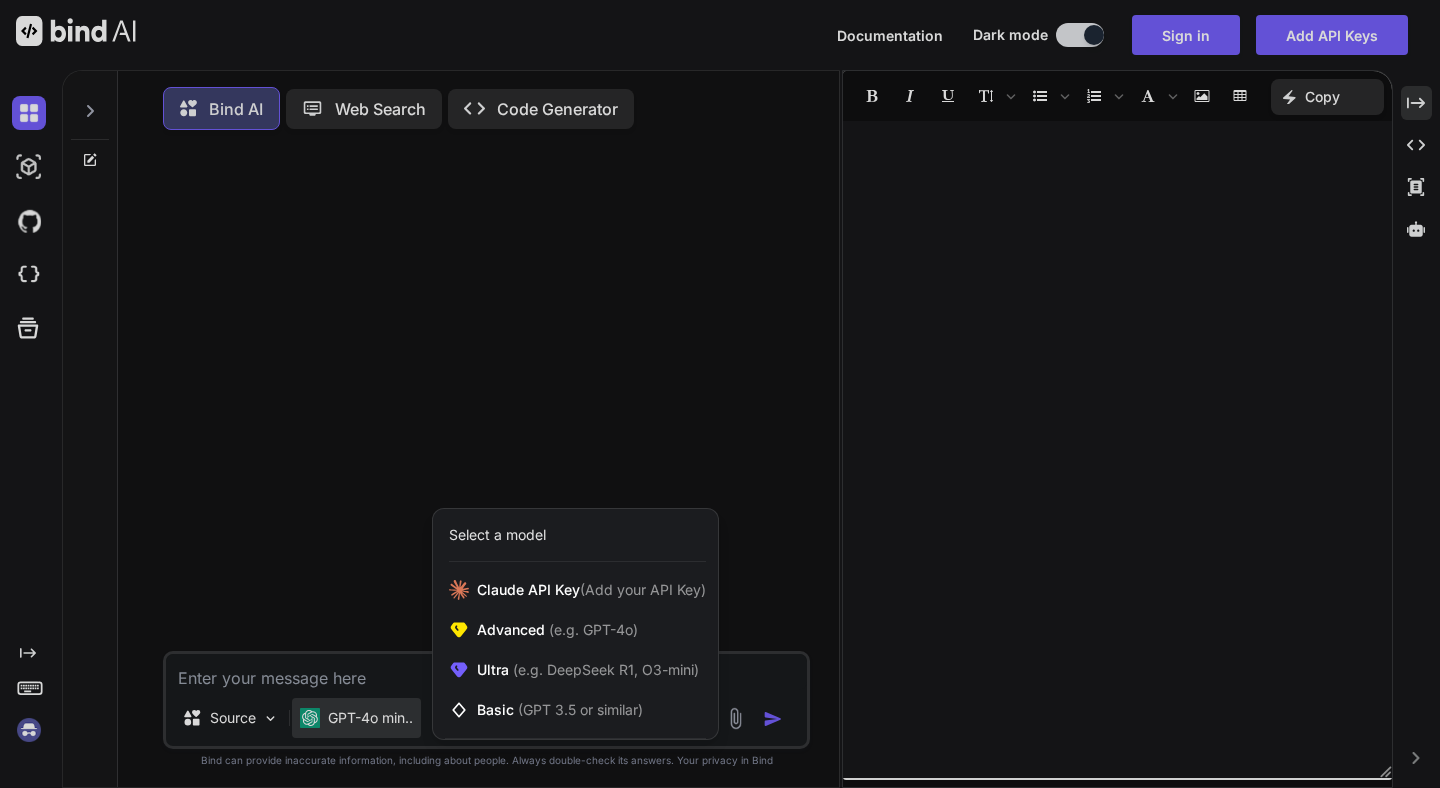 click at bounding box center [720, 394] 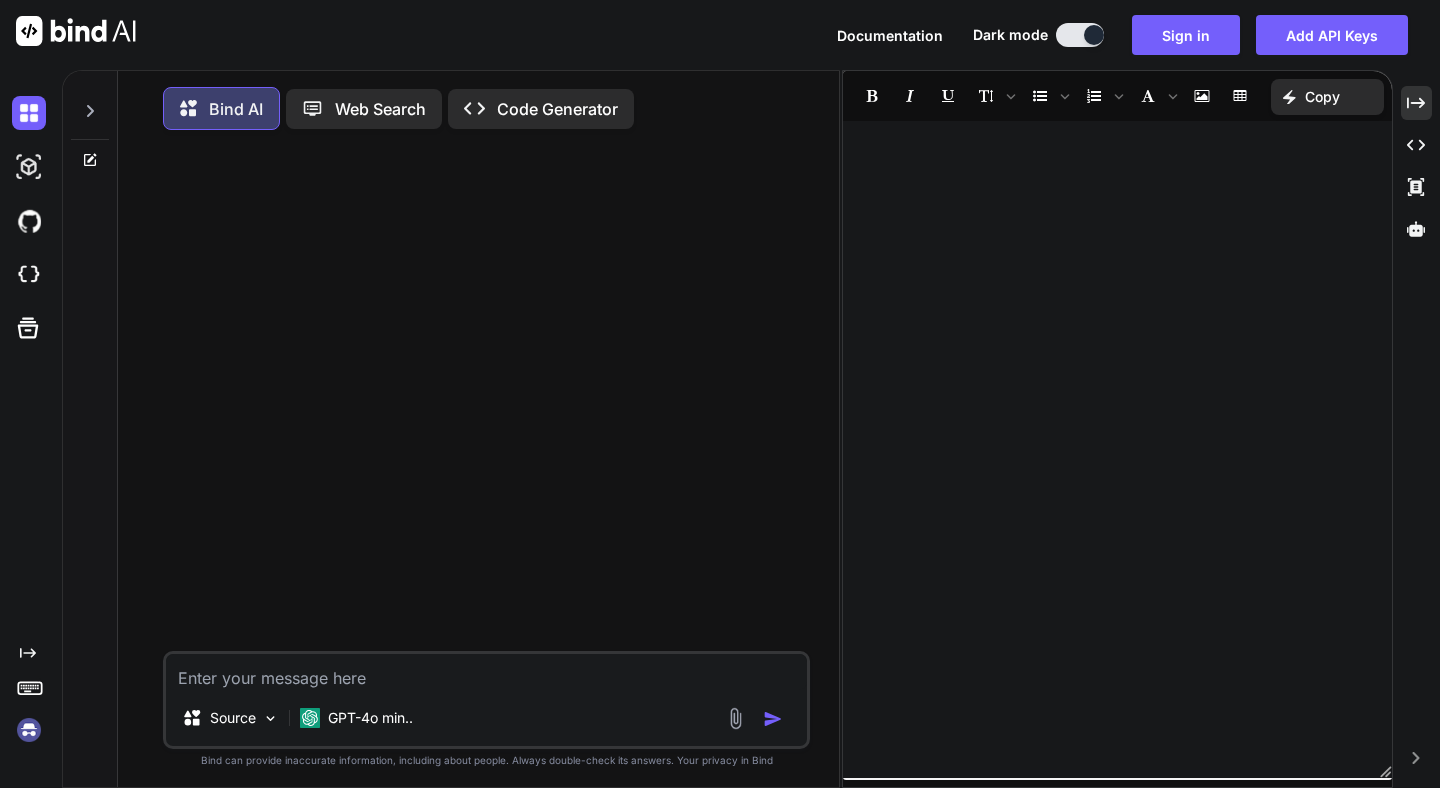 click on "Web Search" at bounding box center [380, 109] 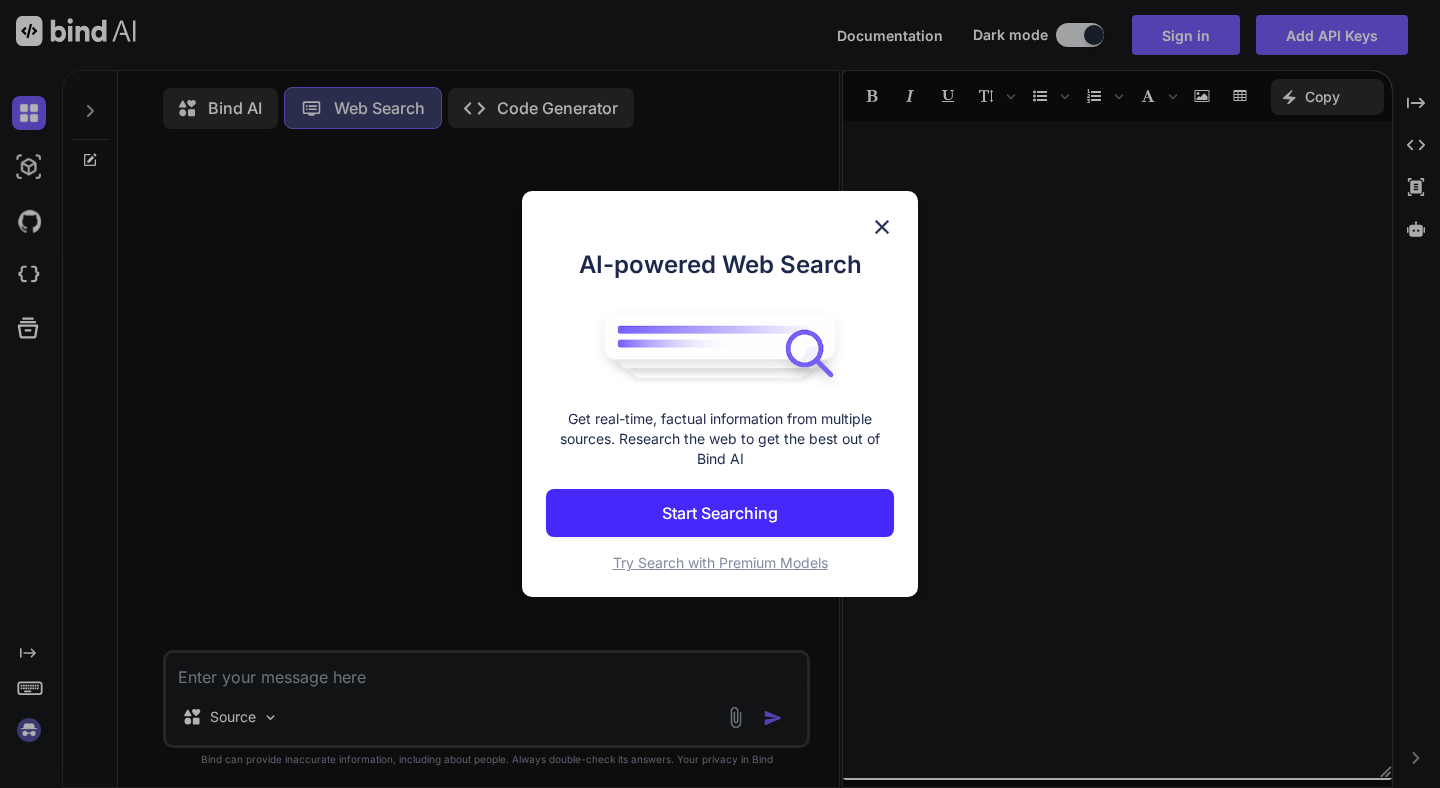 scroll, scrollTop: 4, scrollLeft: 0, axis: vertical 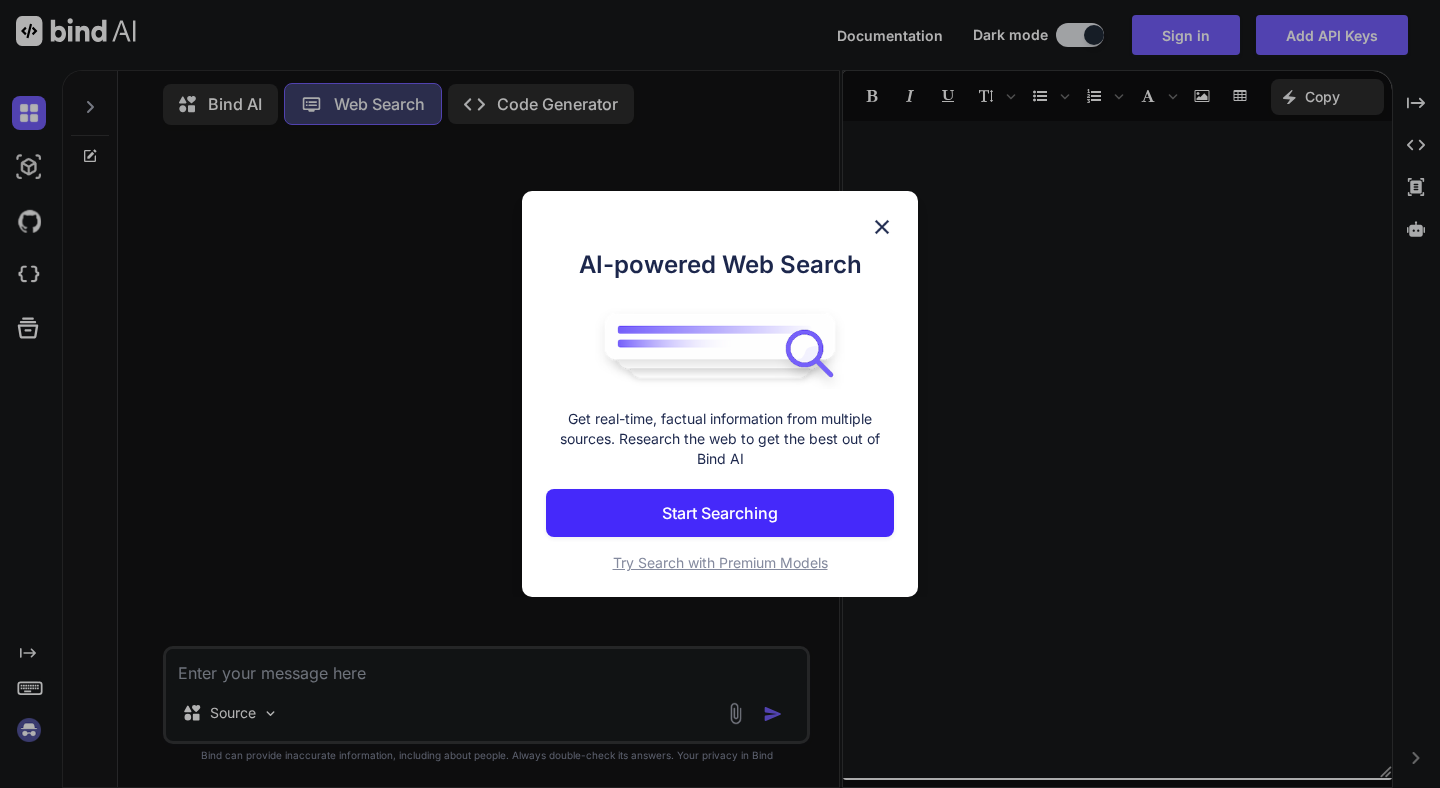 click on "Start Searching" at bounding box center (720, 513) 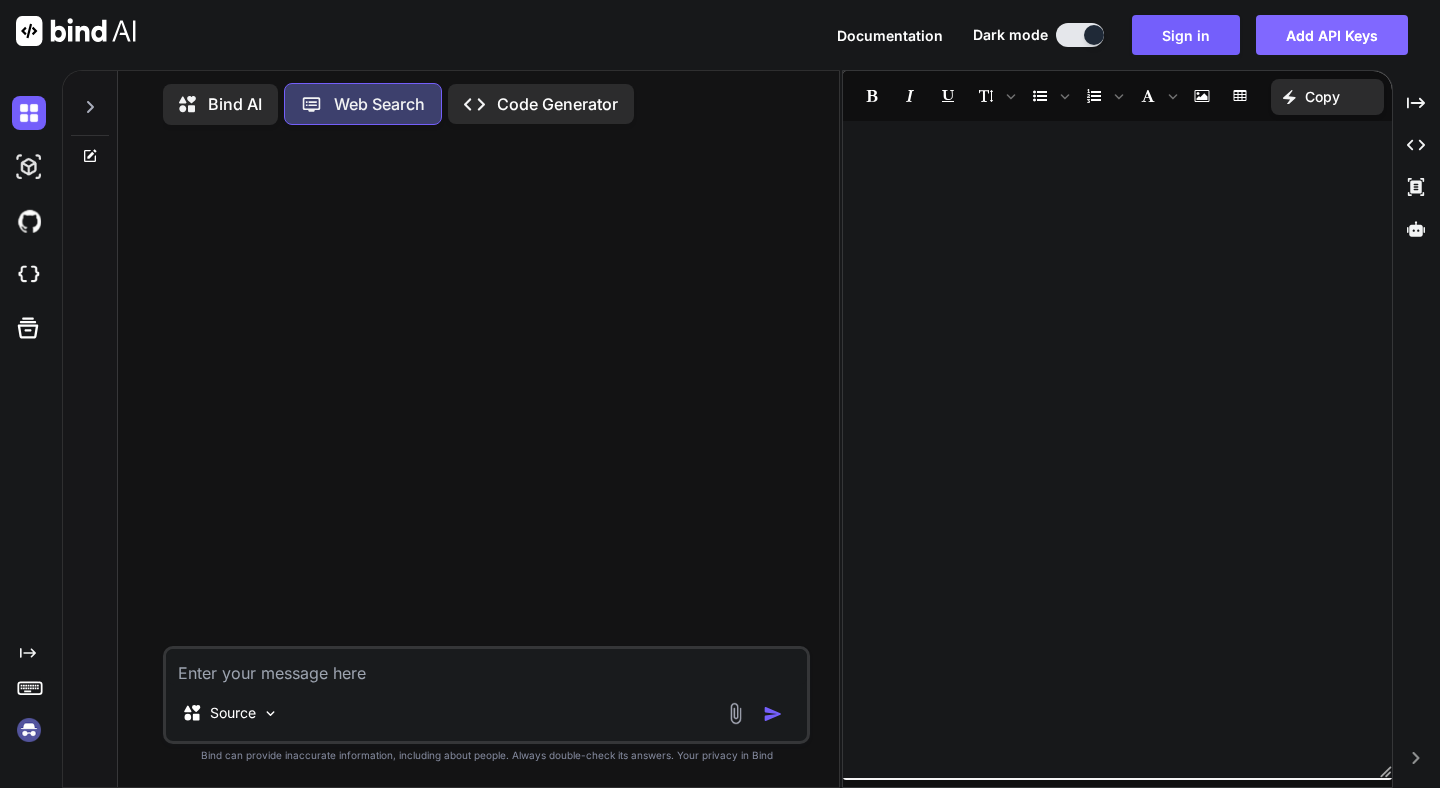 click on "Add API Keys" at bounding box center [1332, 35] 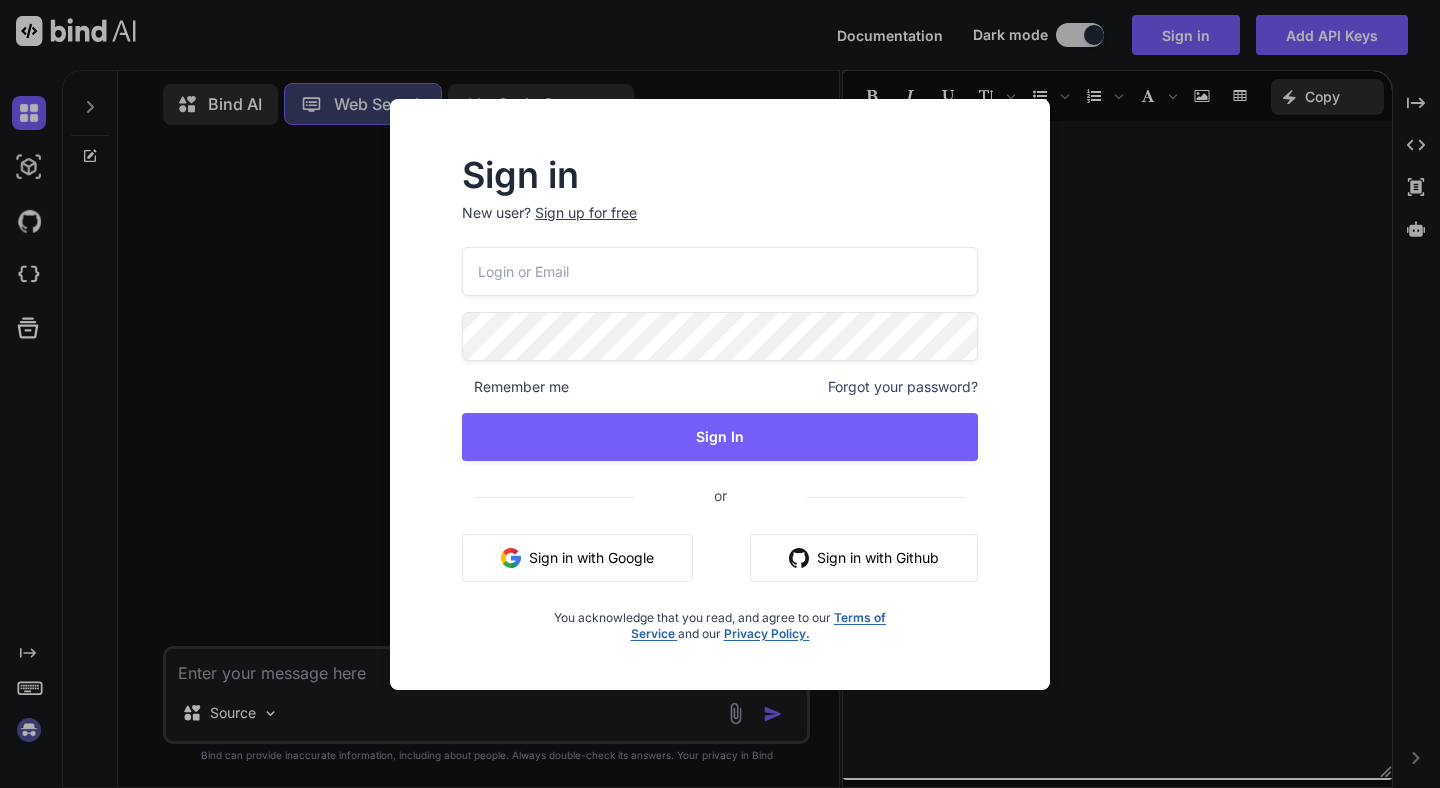 click on "Sign in New user?   Sign up for free Remember me Forgot your password? Sign In   or Sign in with Google Sign in with Github You acknowledge that you read, and agree to our   Terms of Service     and our   Privacy Policy." at bounding box center [720, 394] 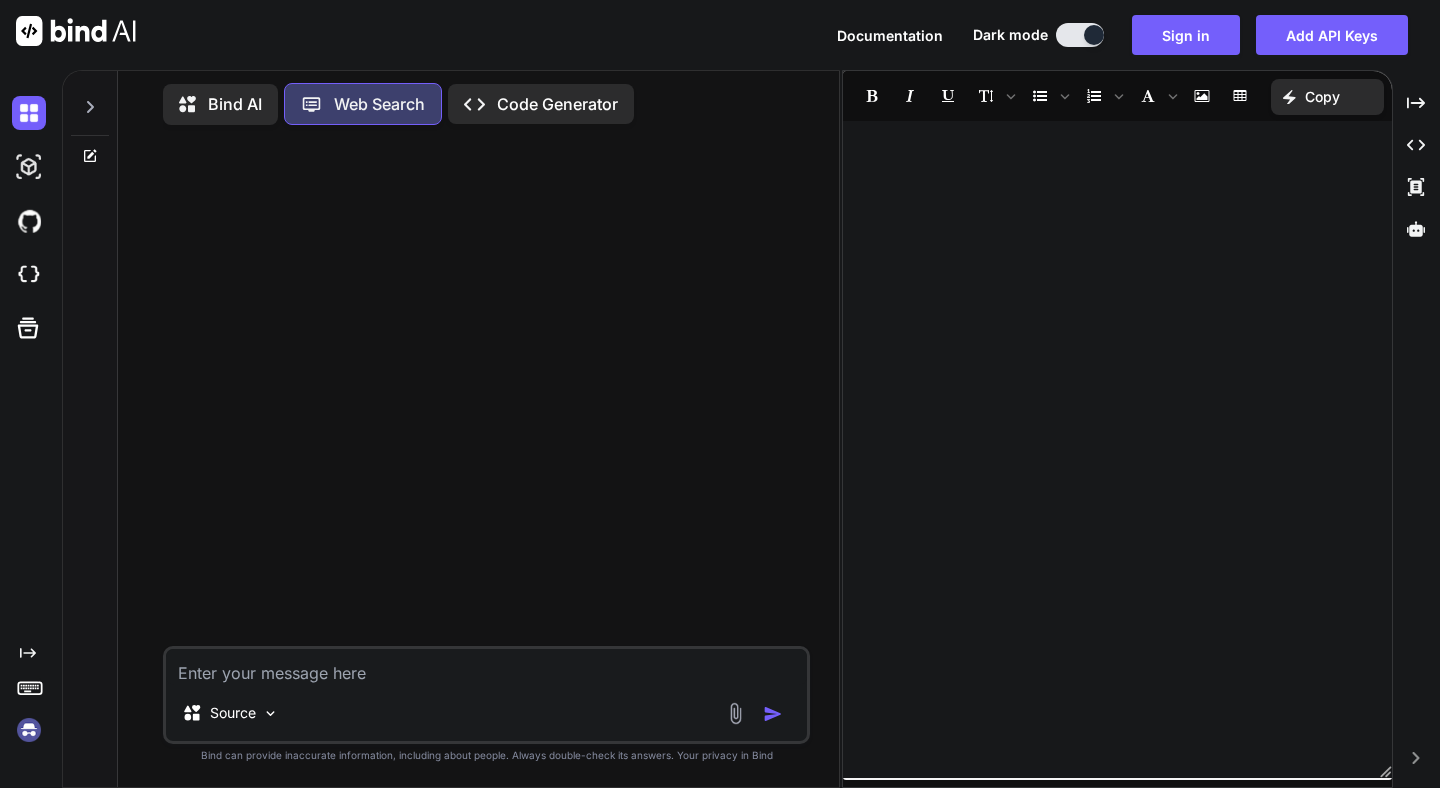 click on "Bind AI" at bounding box center (235, 104) 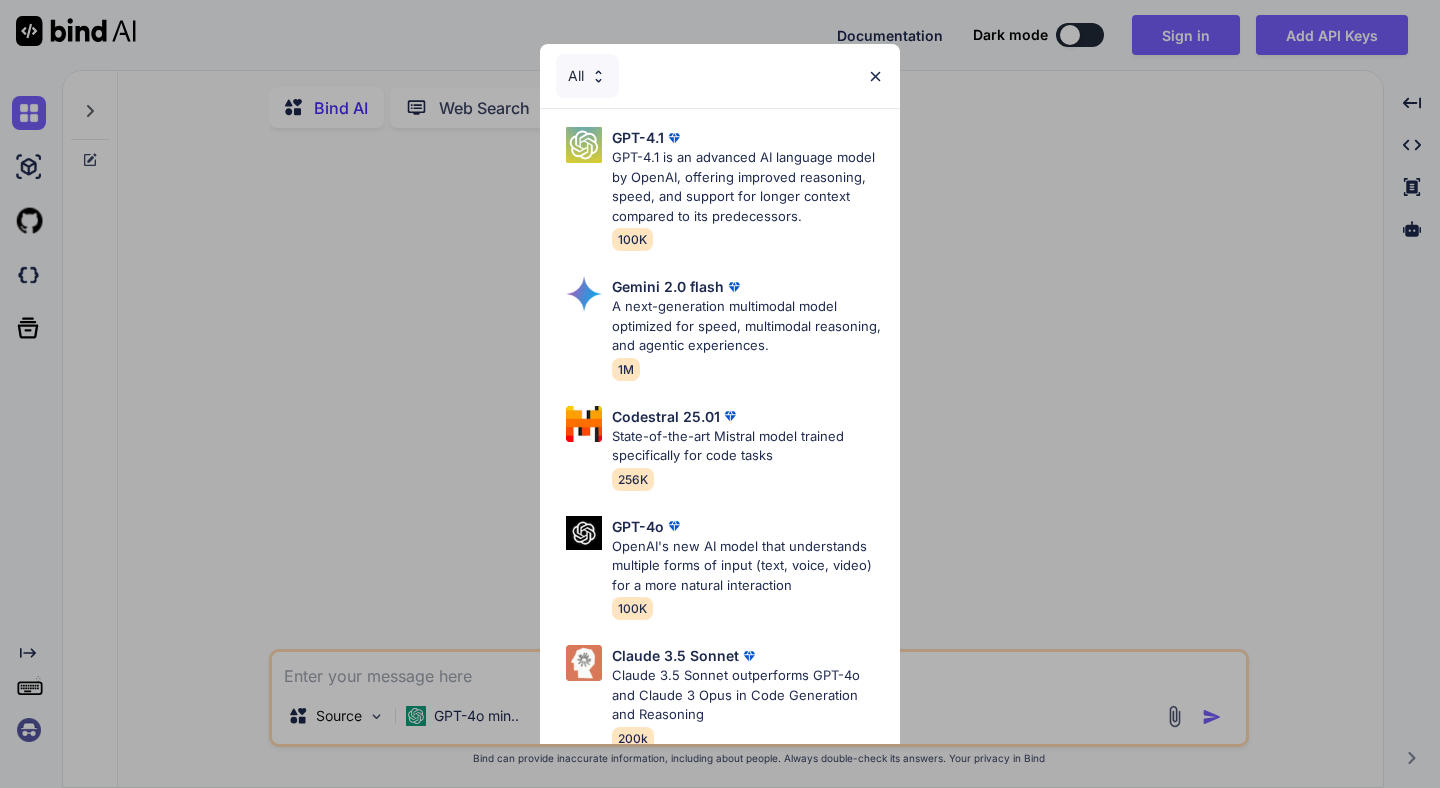 scroll, scrollTop: 0, scrollLeft: 0, axis: both 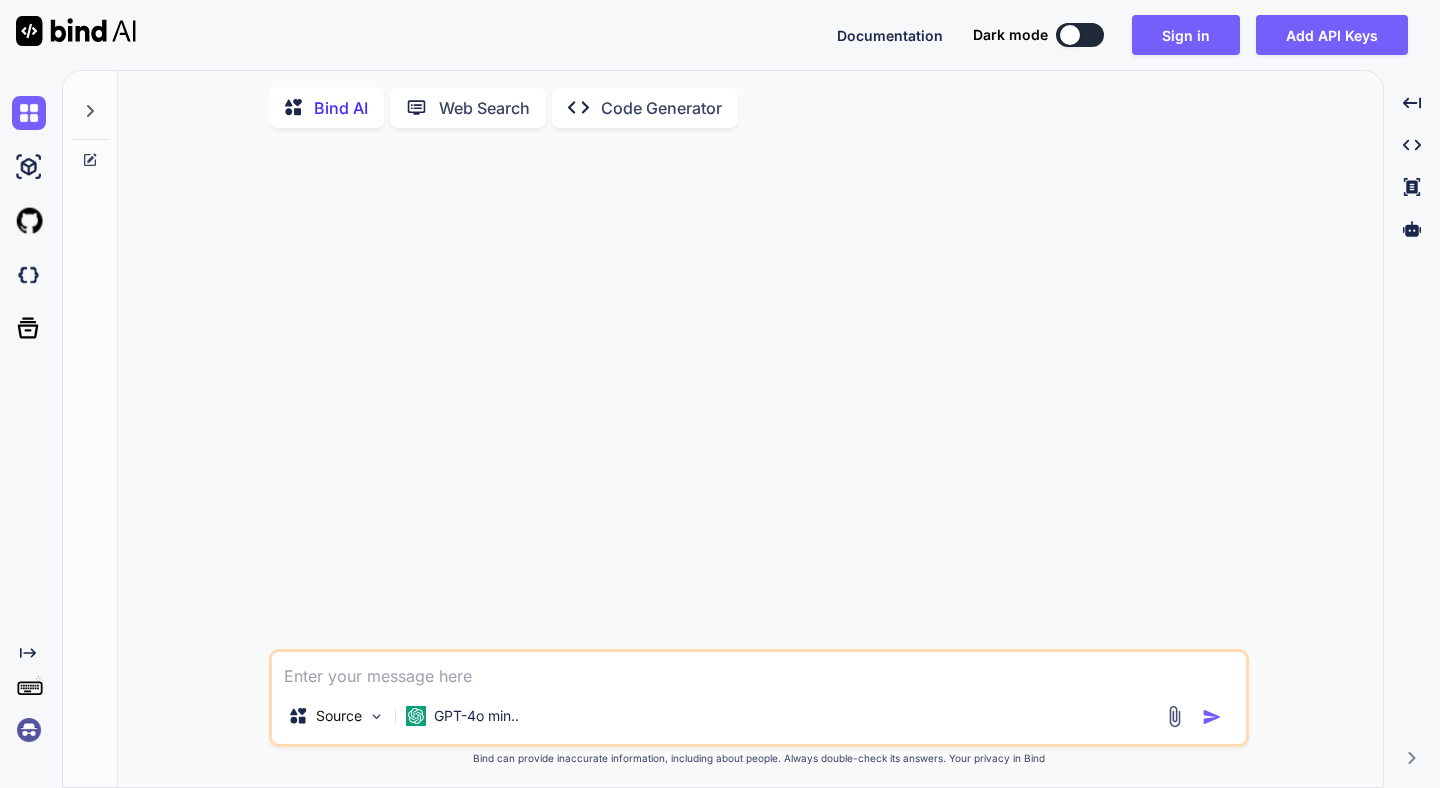 click on "Documentation Dark mode Sign in Add API Keys Created with Pixso." at bounding box center (720, 35) 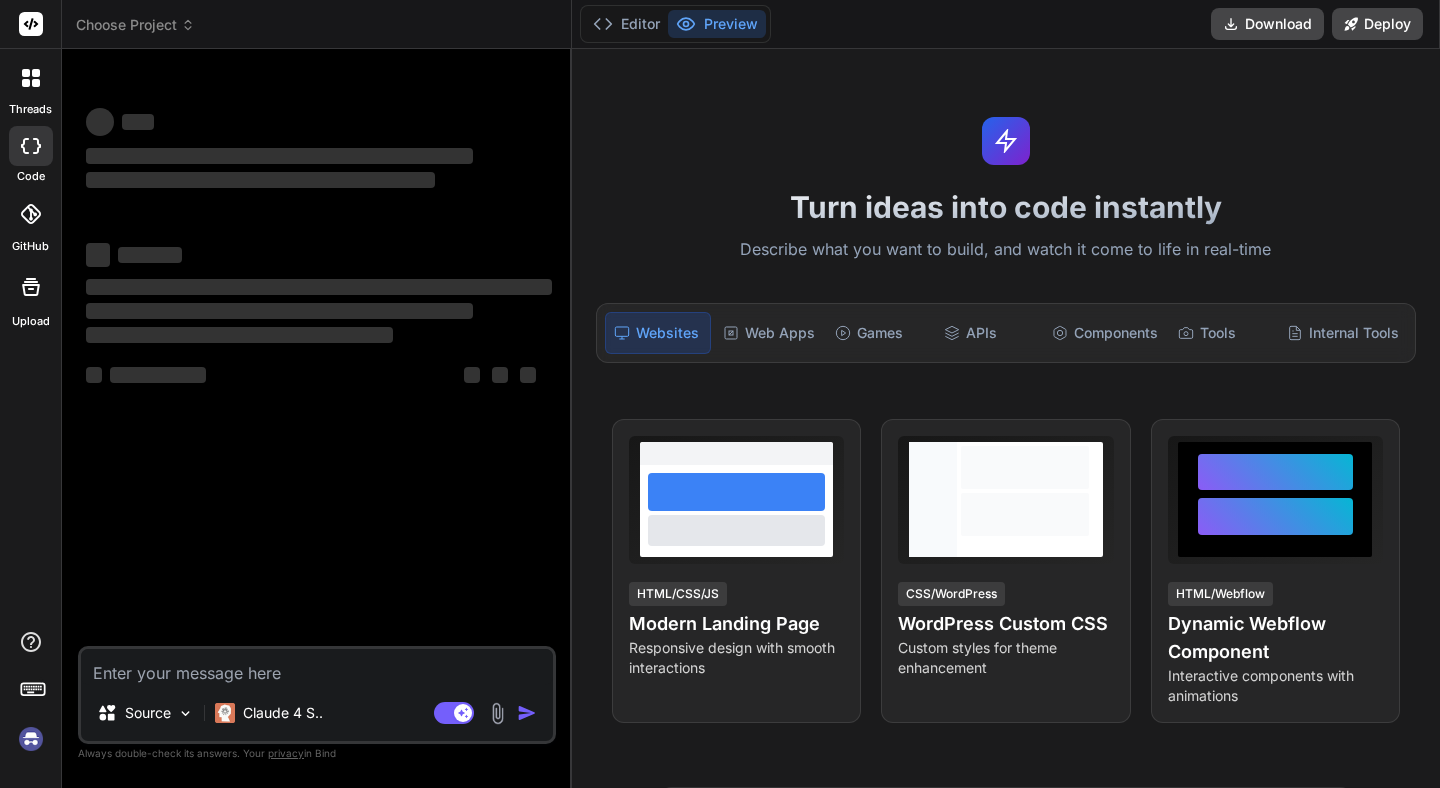 scroll, scrollTop: 0, scrollLeft: 0, axis: both 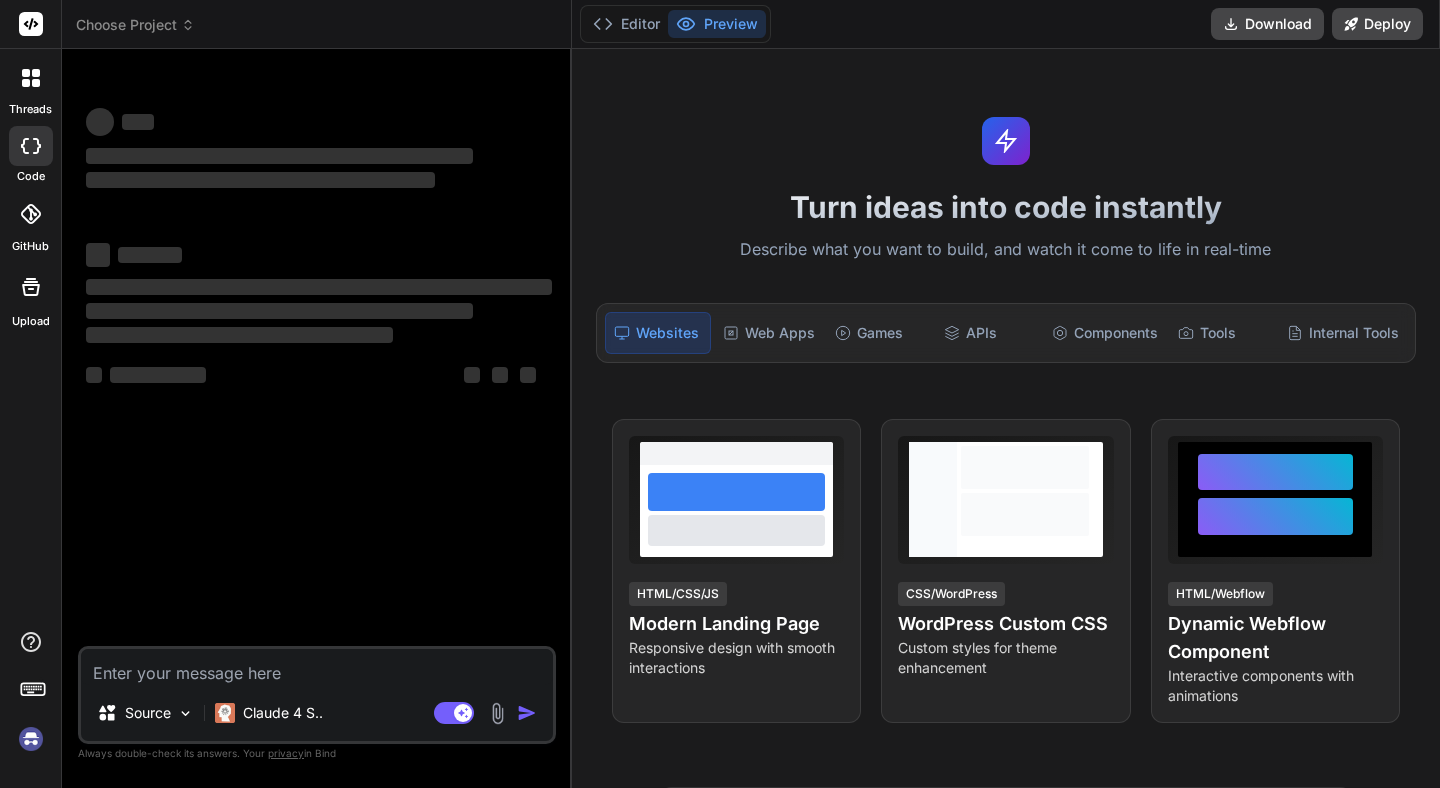 type on "x" 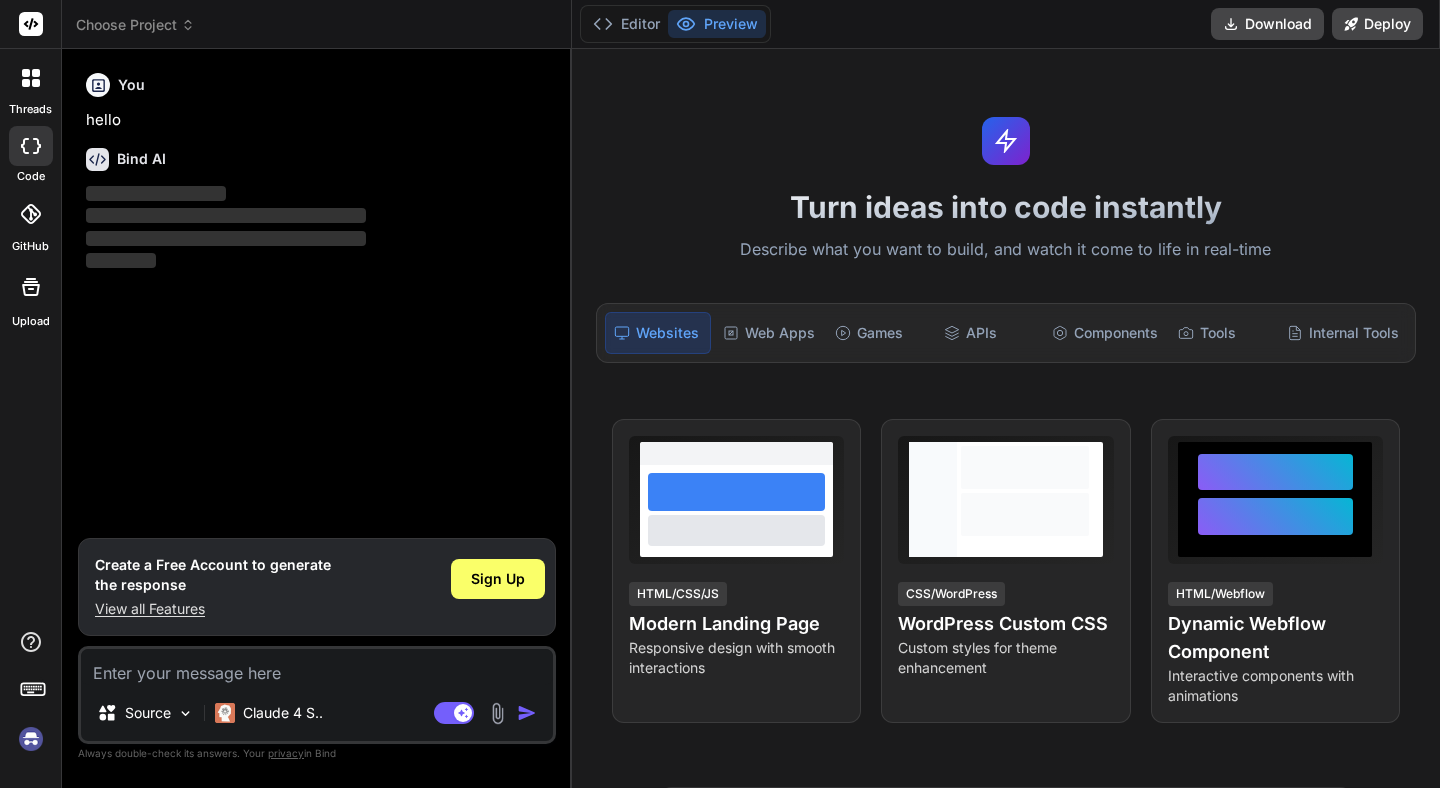 click 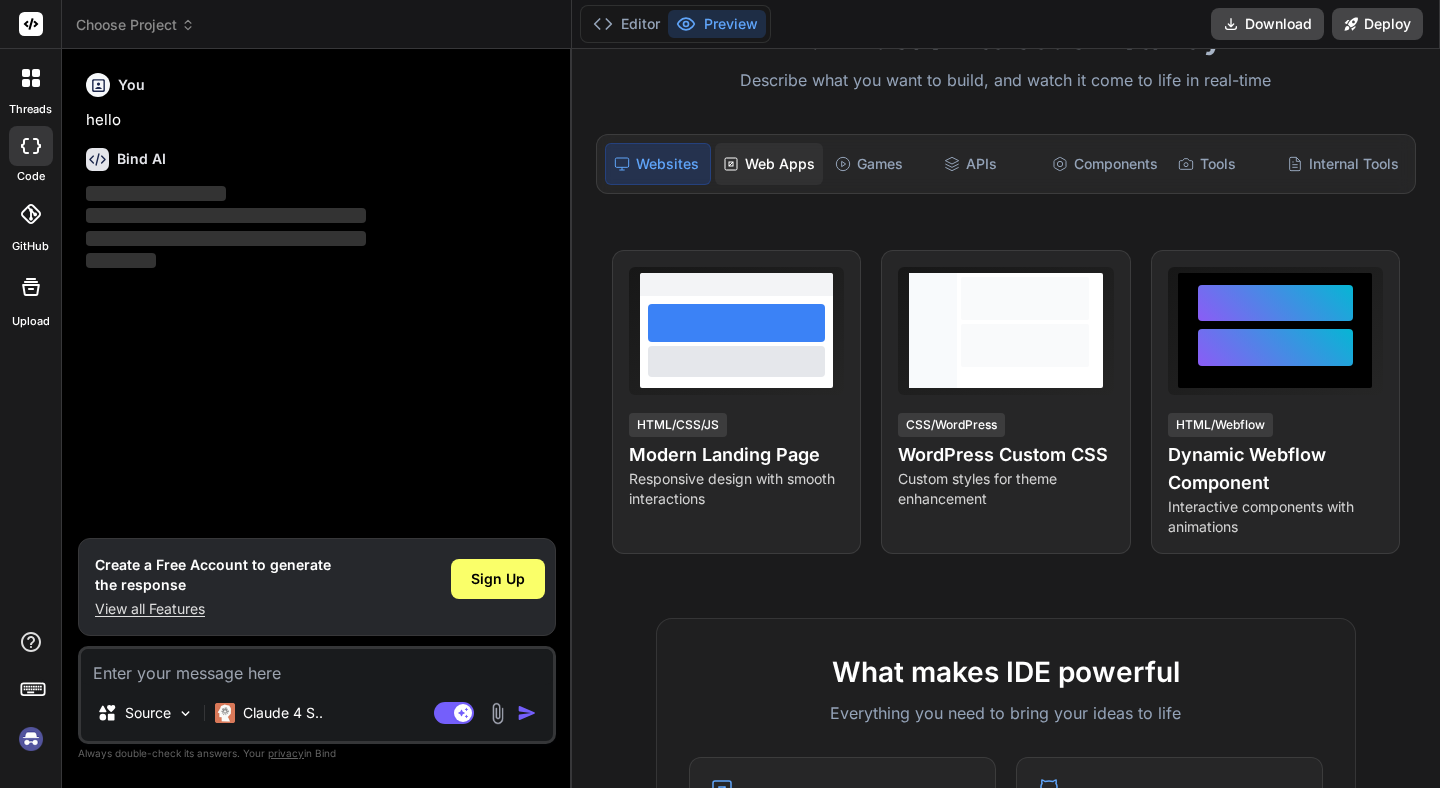 scroll, scrollTop: 0, scrollLeft: 0, axis: both 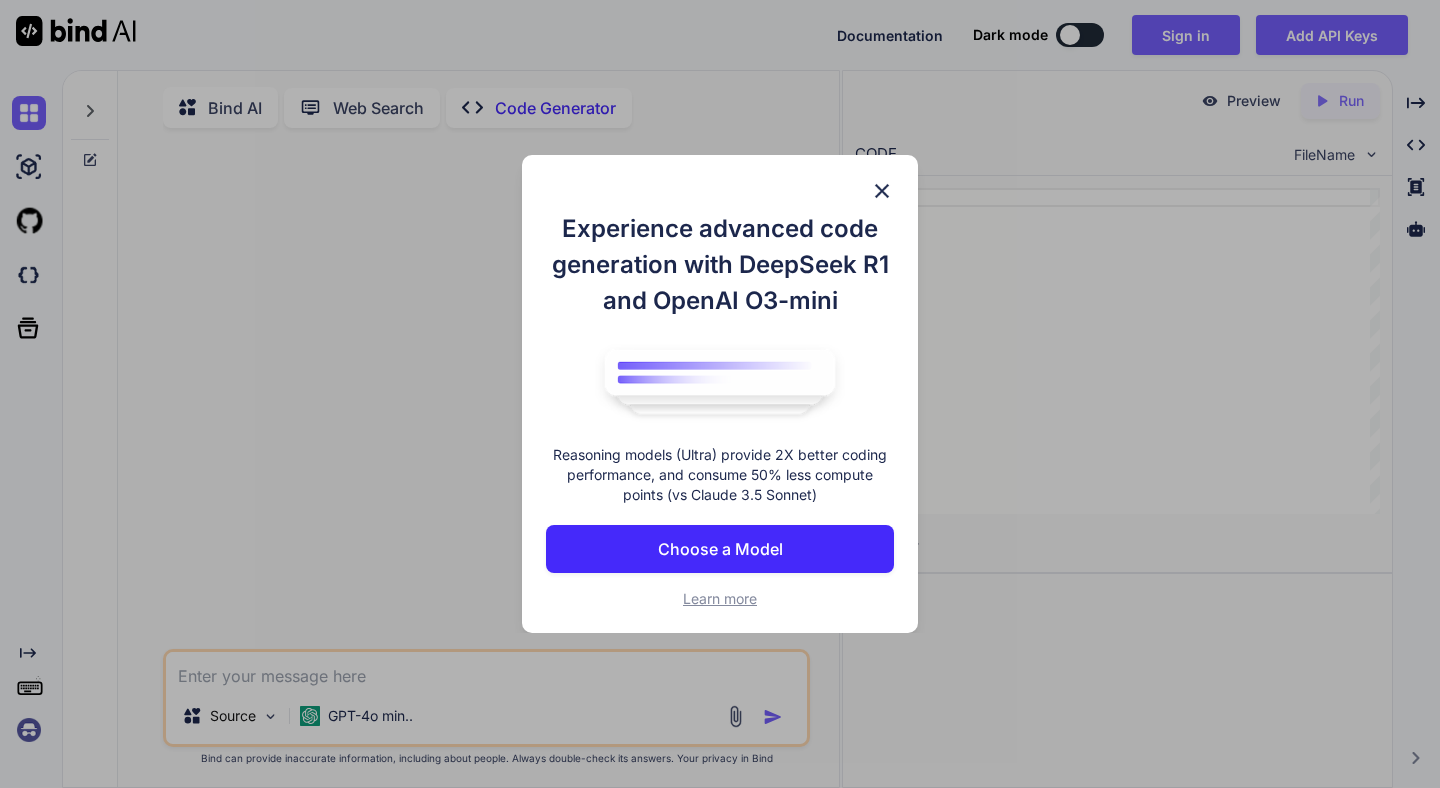 click on "Choose a Model" at bounding box center [720, 549] 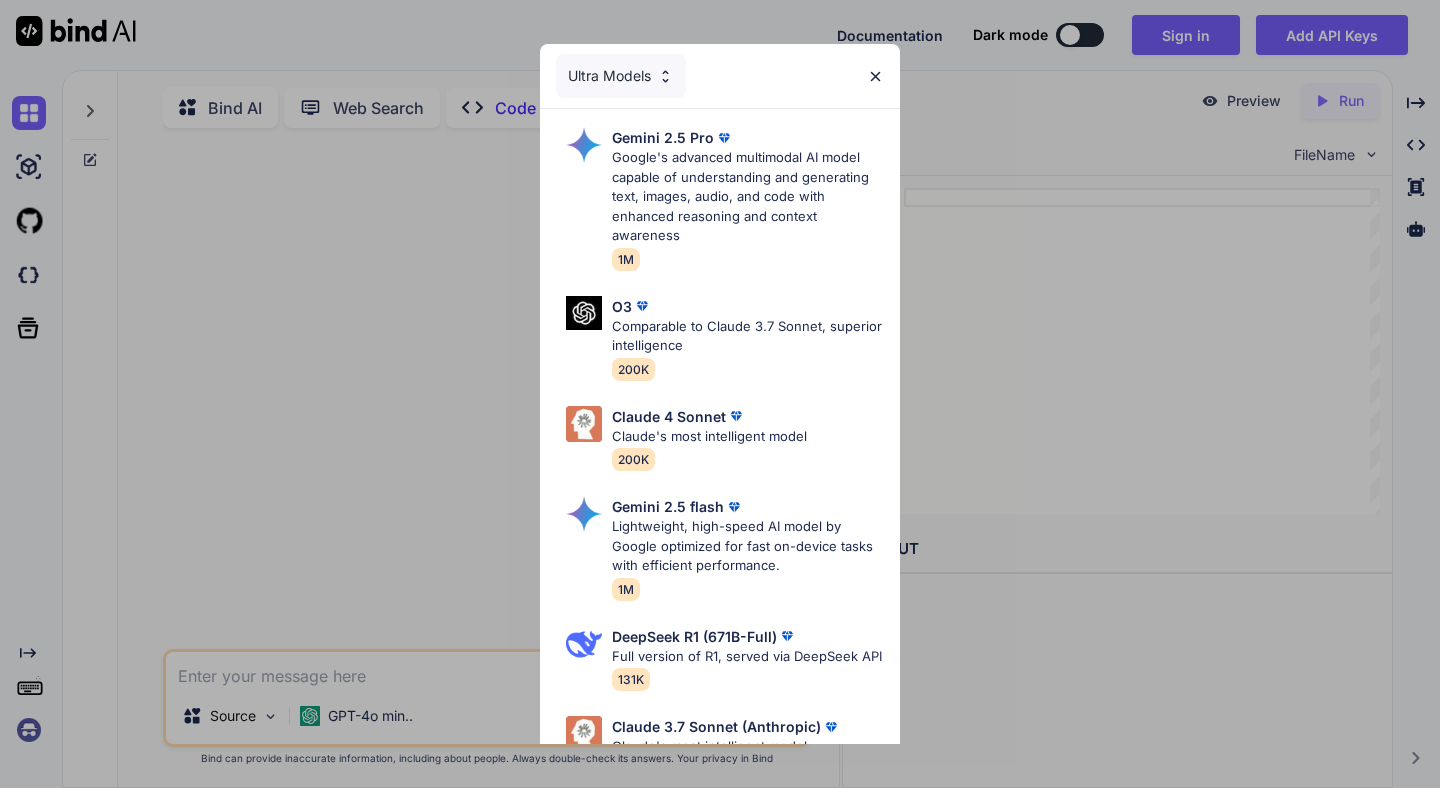 click on "Ultra Models" at bounding box center (720, 76) 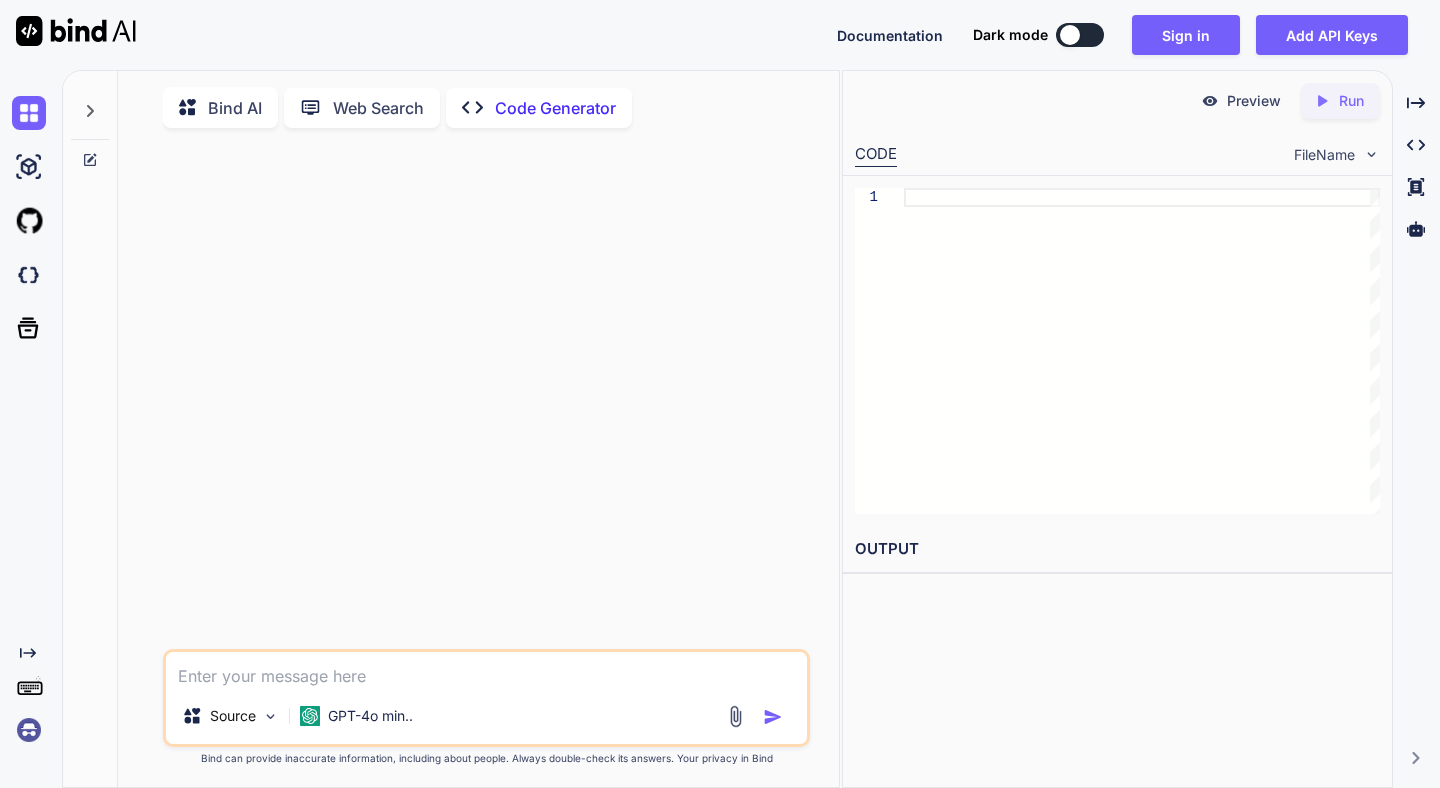 click on "Bind AI" at bounding box center [235, 108] 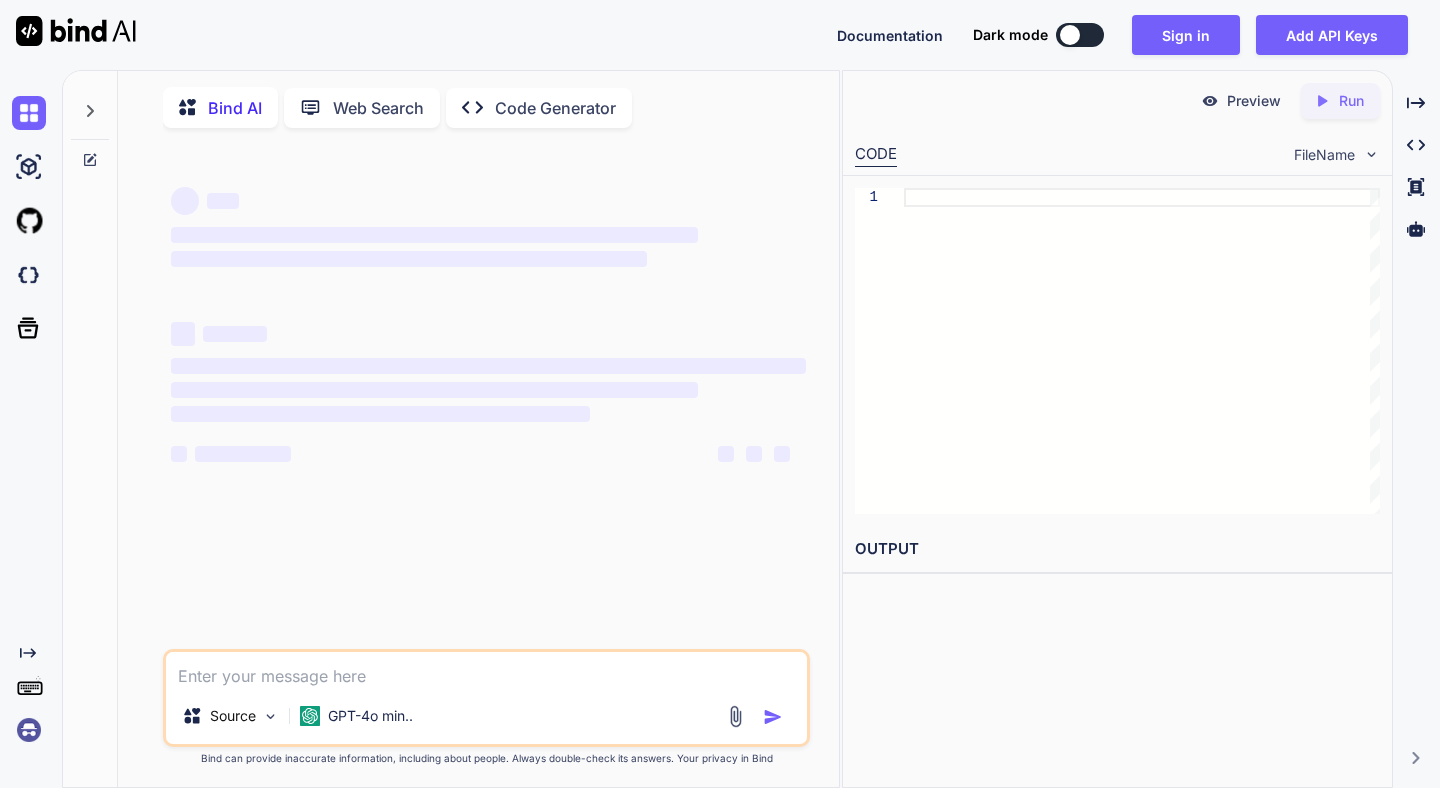 type on "x" 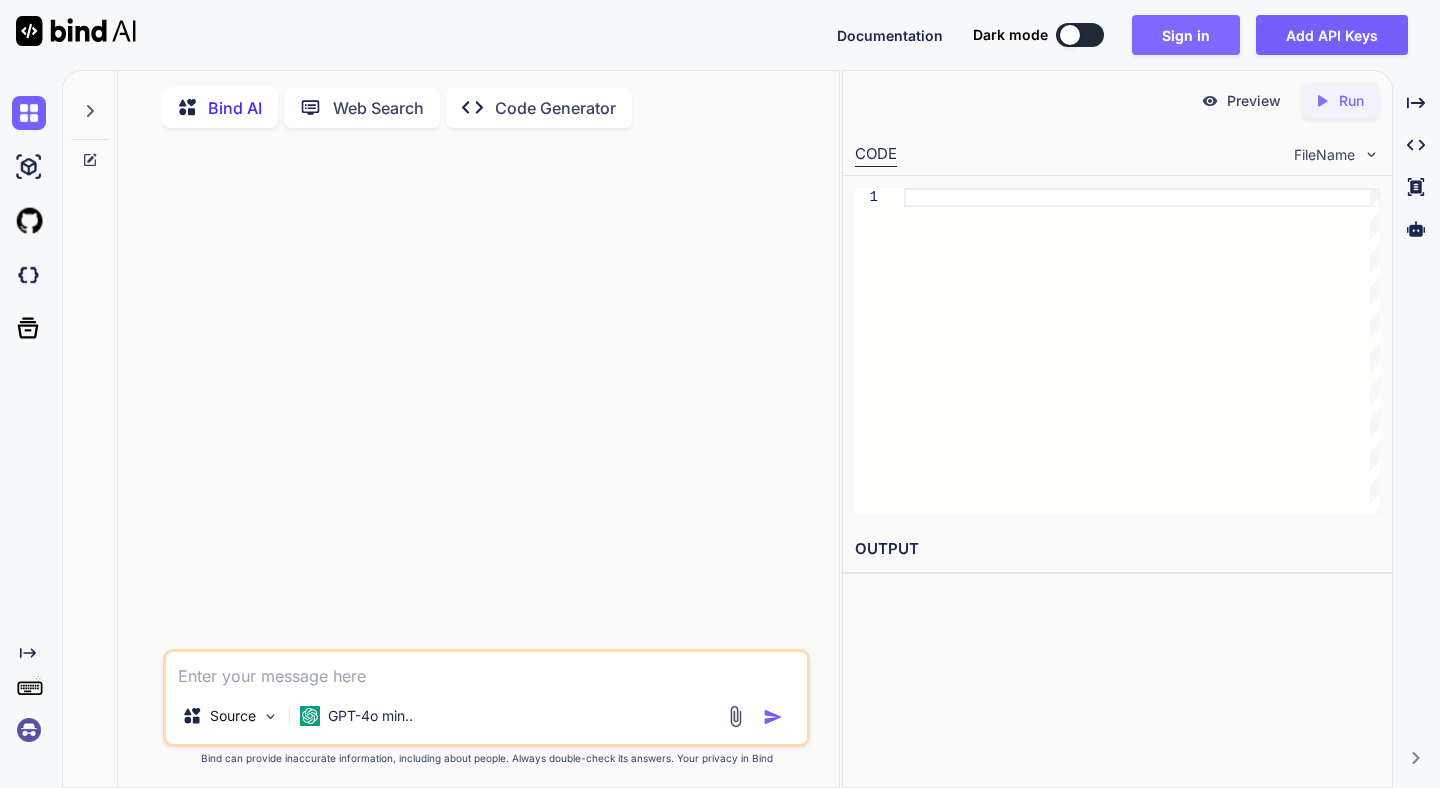 click on "Sign in" at bounding box center (1186, 35) 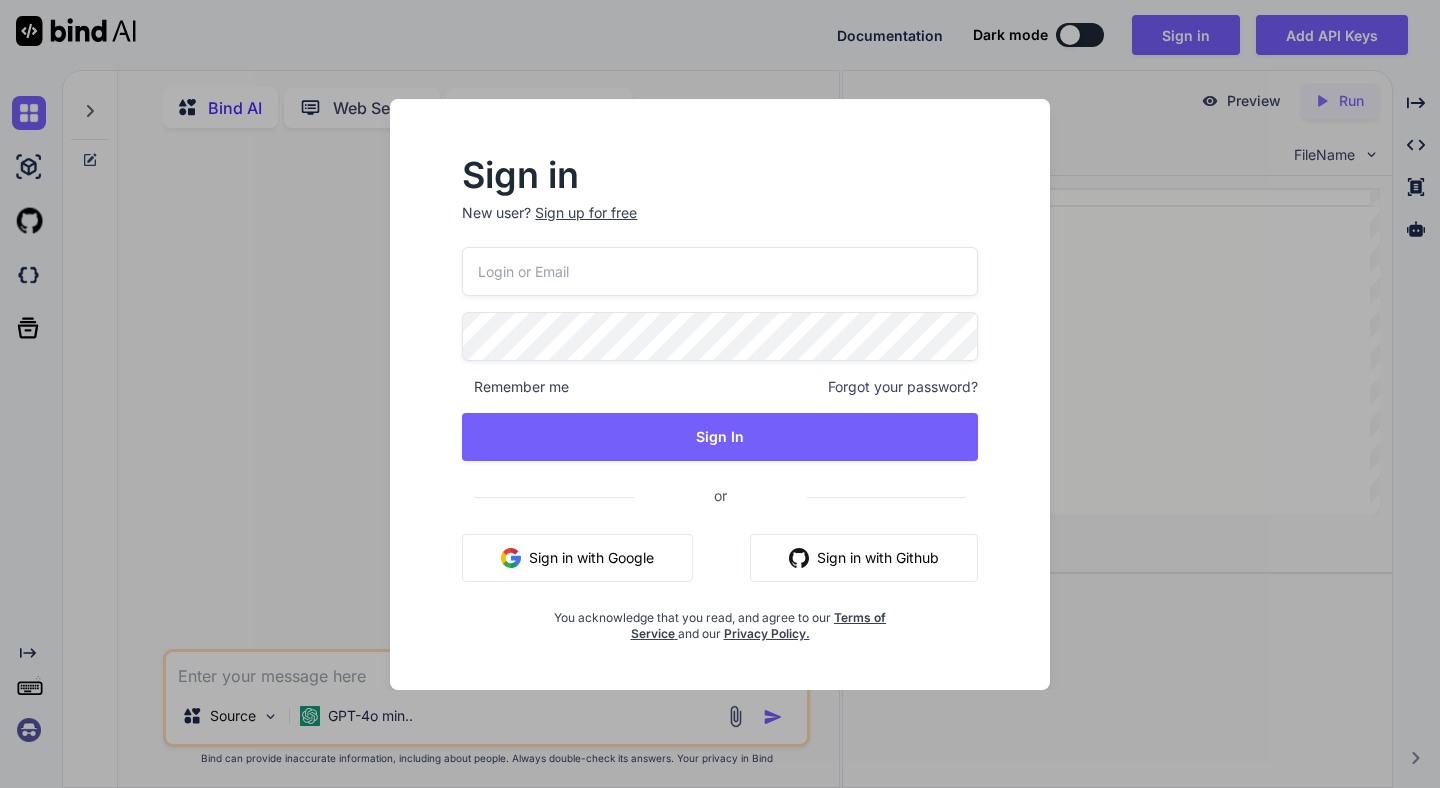 click on "Sign in with Google" at bounding box center [577, 558] 